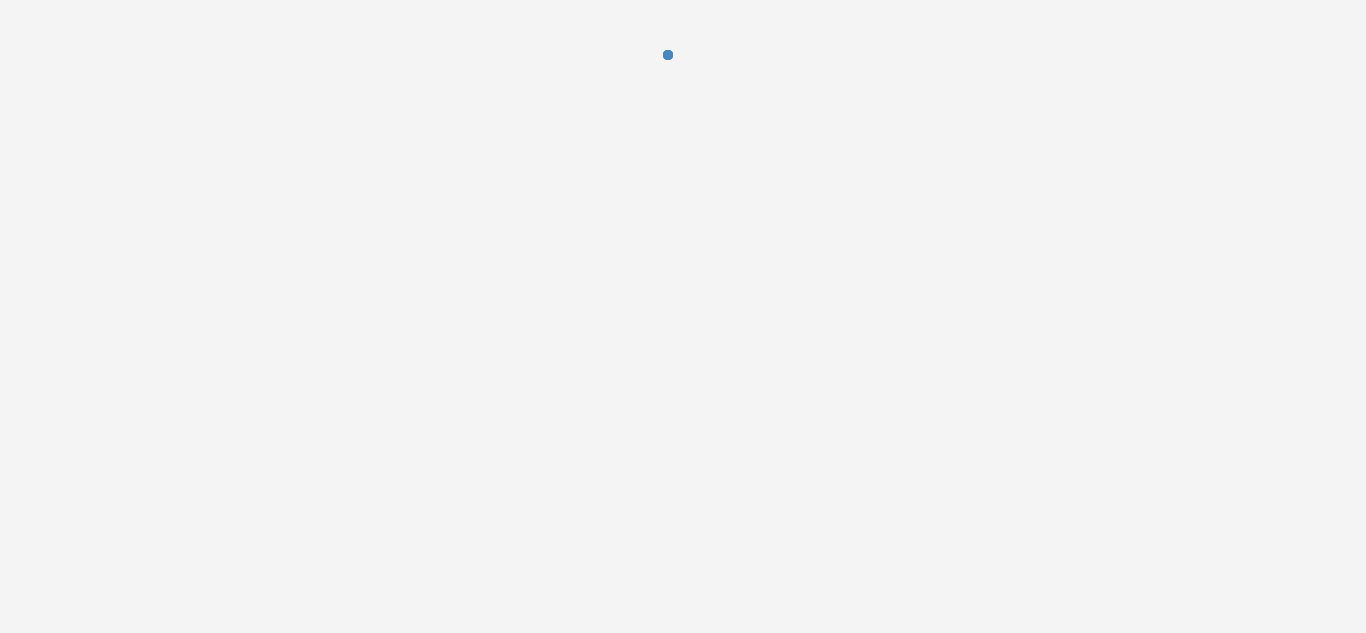 scroll, scrollTop: 0, scrollLeft: 0, axis: both 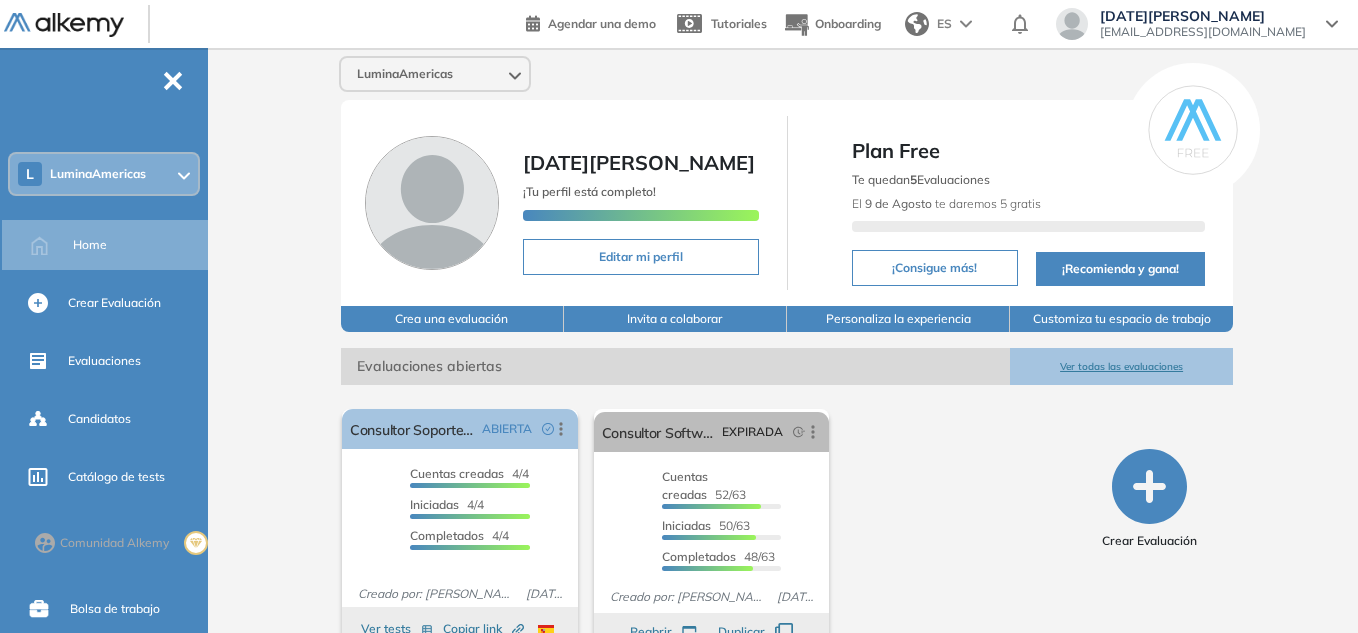 click on "L LuminaAmericas" at bounding box center (104, 174) 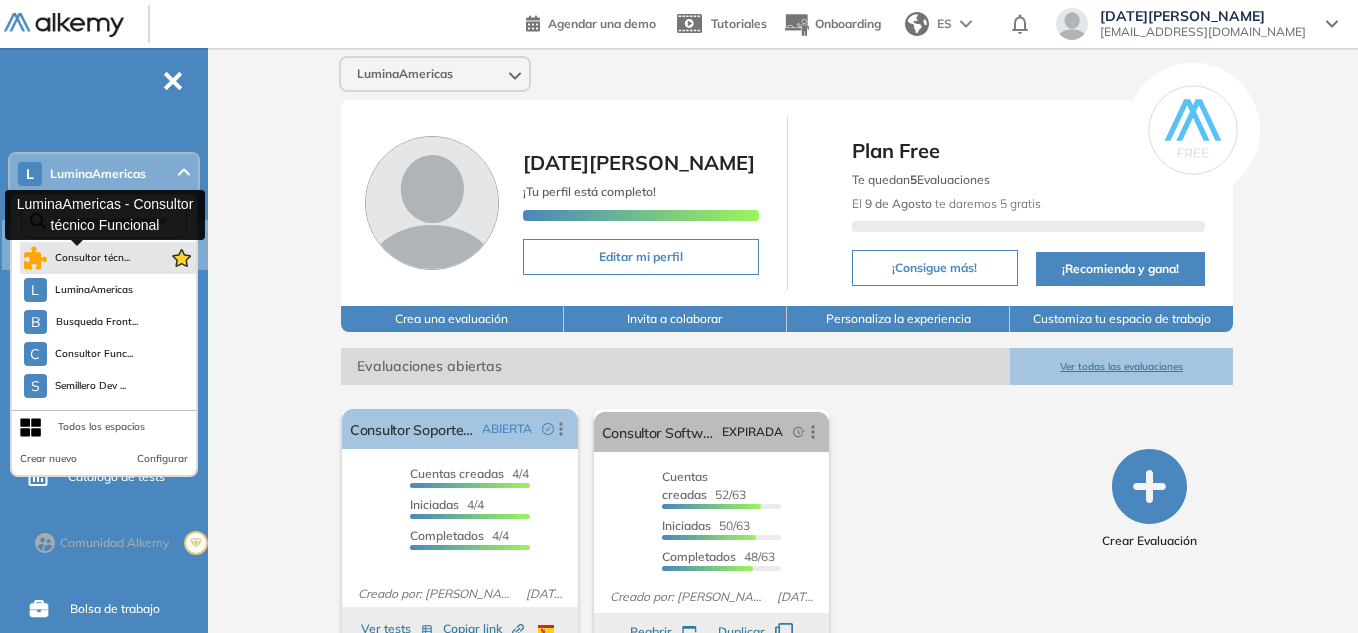 click on "Consultor técn..." at bounding box center (77, 258) 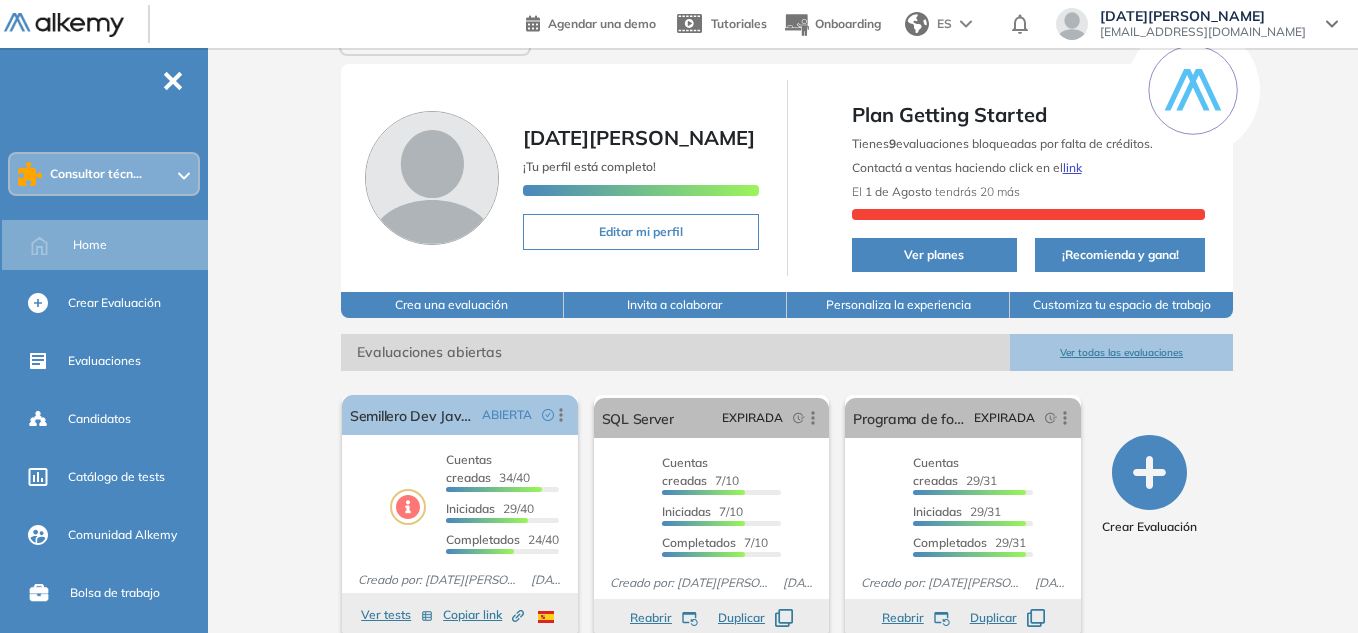 scroll, scrollTop: 78, scrollLeft: 0, axis: vertical 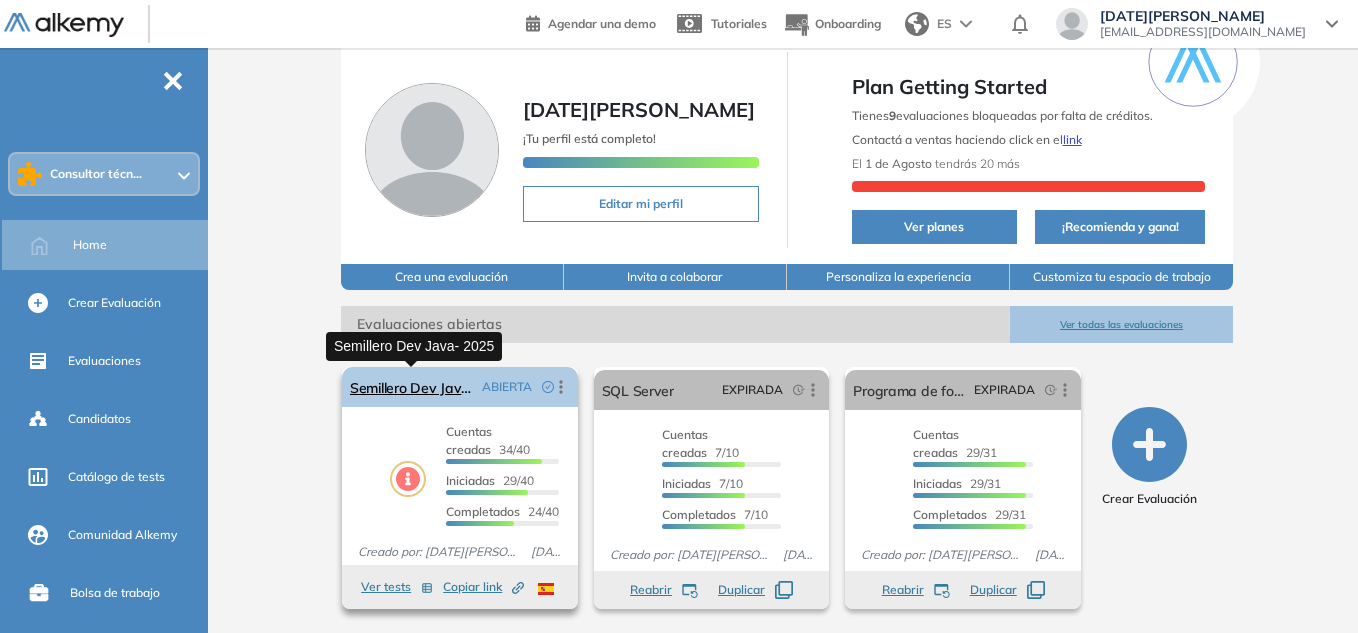click on "Semillero Dev Java- 2025" at bounding box center [412, 387] 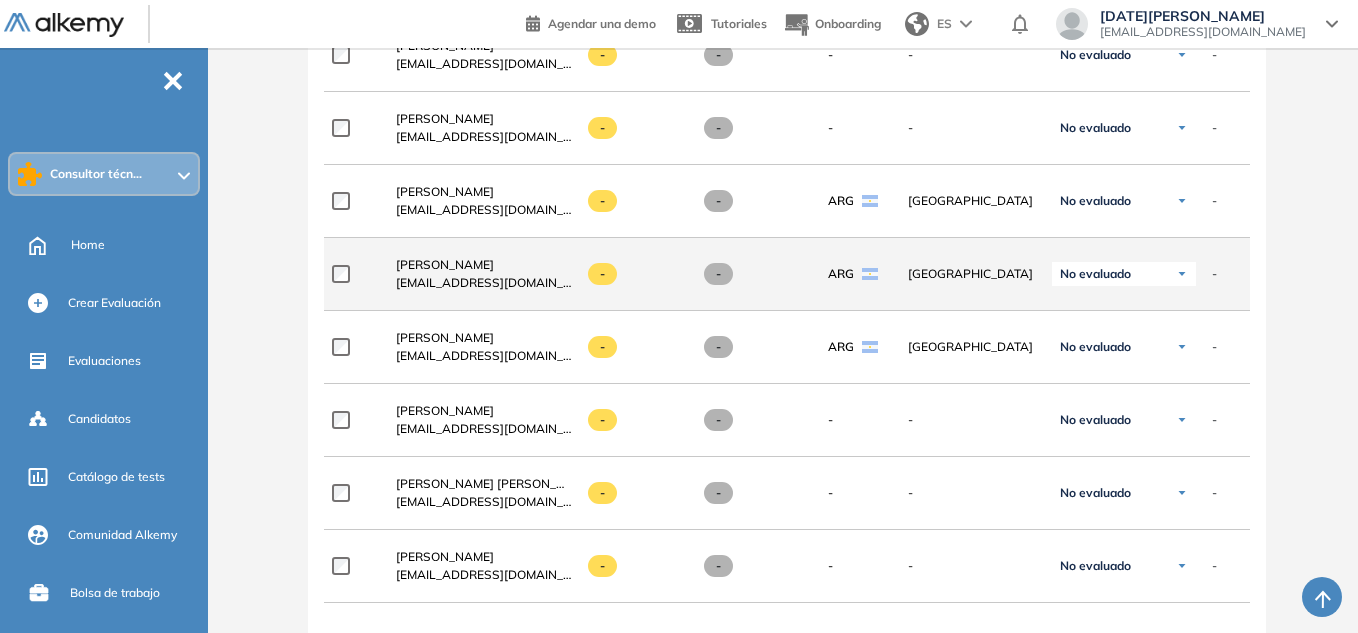 scroll, scrollTop: 2306, scrollLeft: 0, axis: vertical 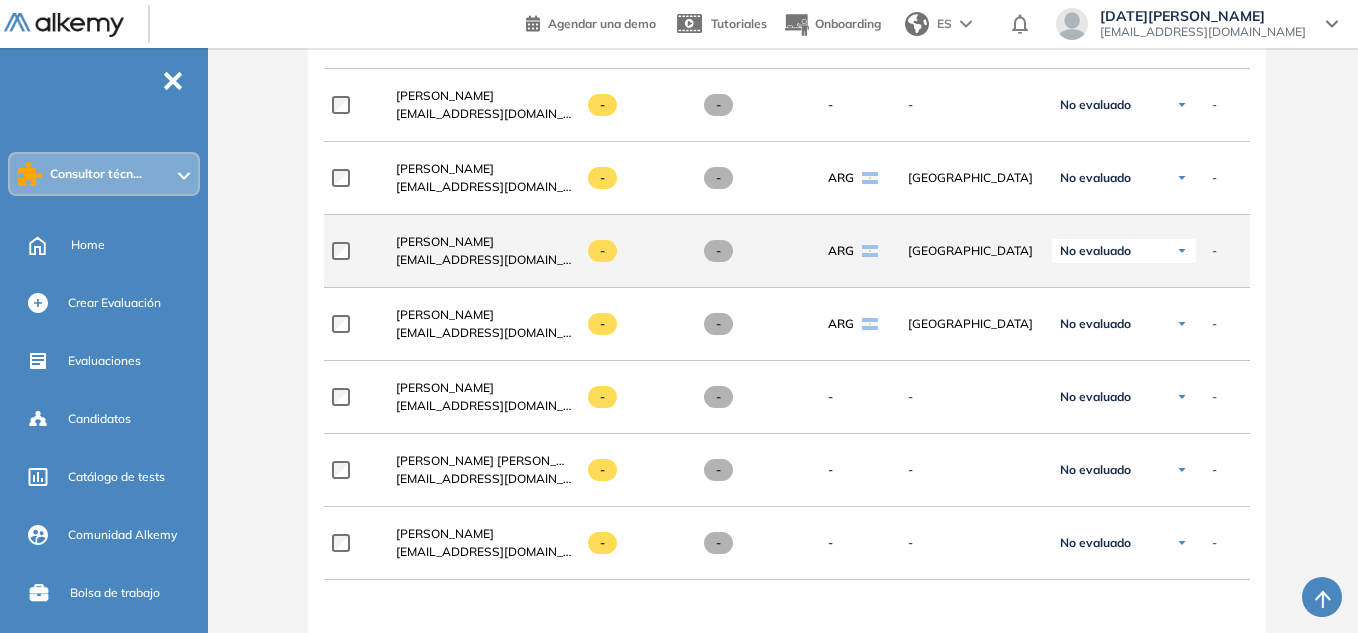 click on "-" 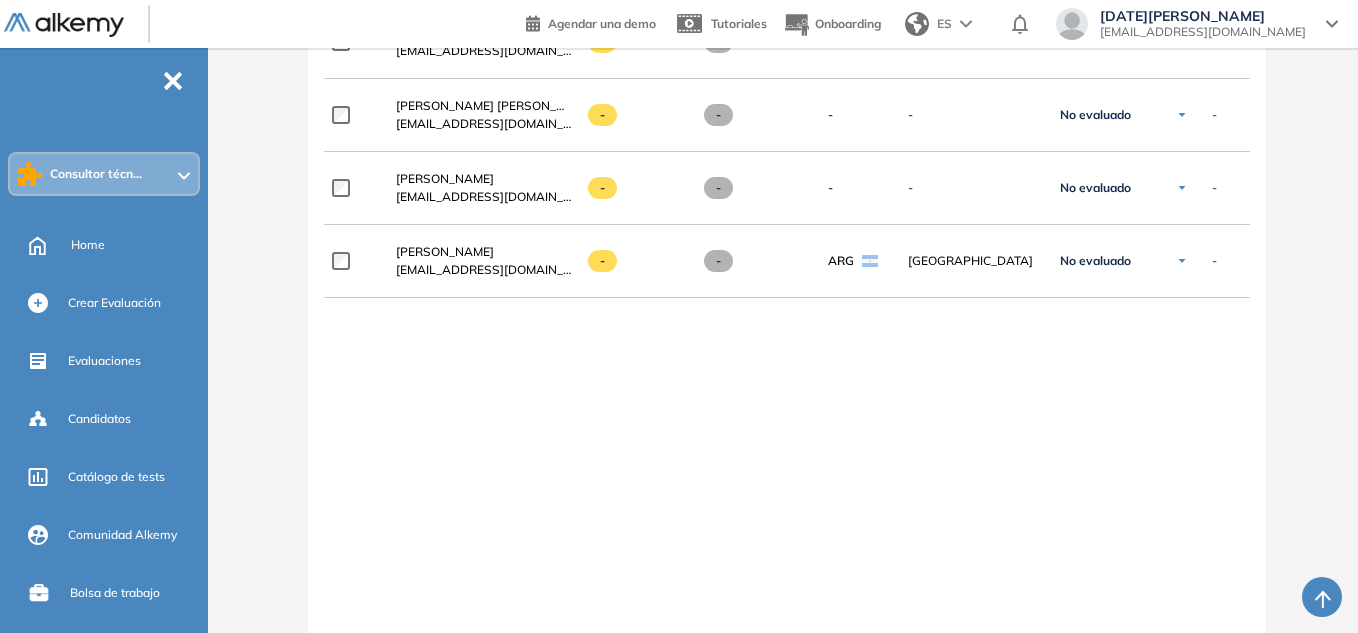 scroll, scrollTop: 2734, scrollLeft: 0, axis: vertical 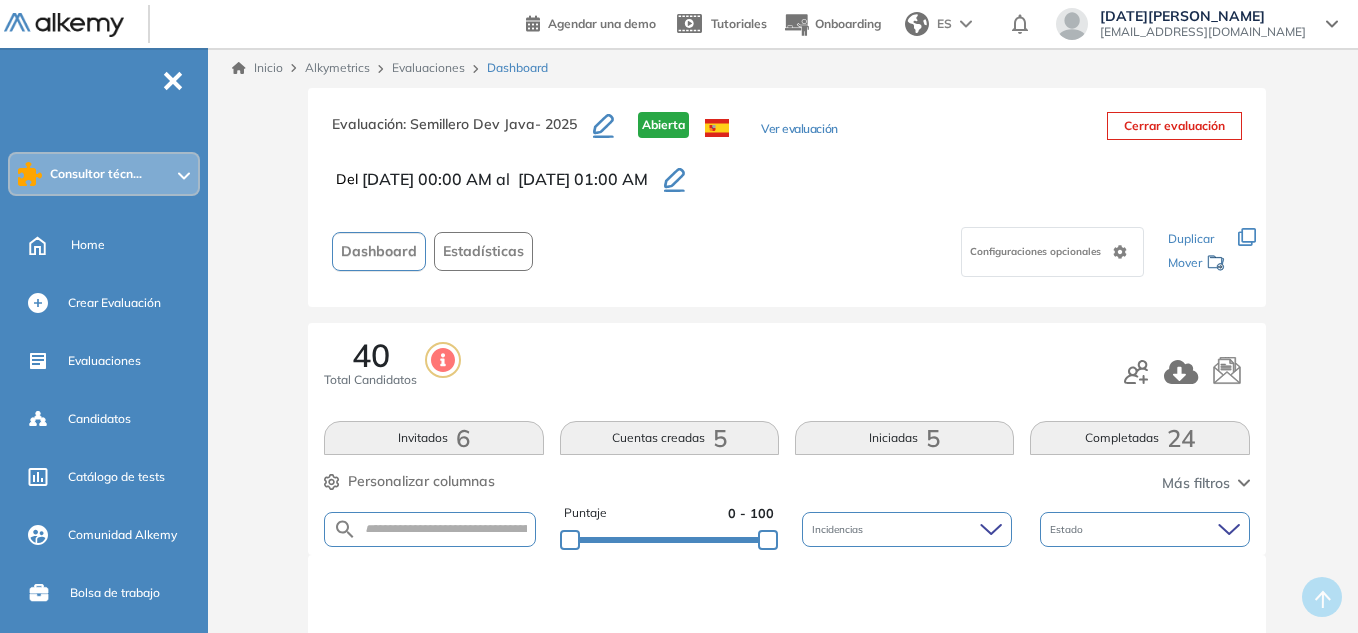 click on "Configuraciones opcionales" at bounding box center (1037, 251) 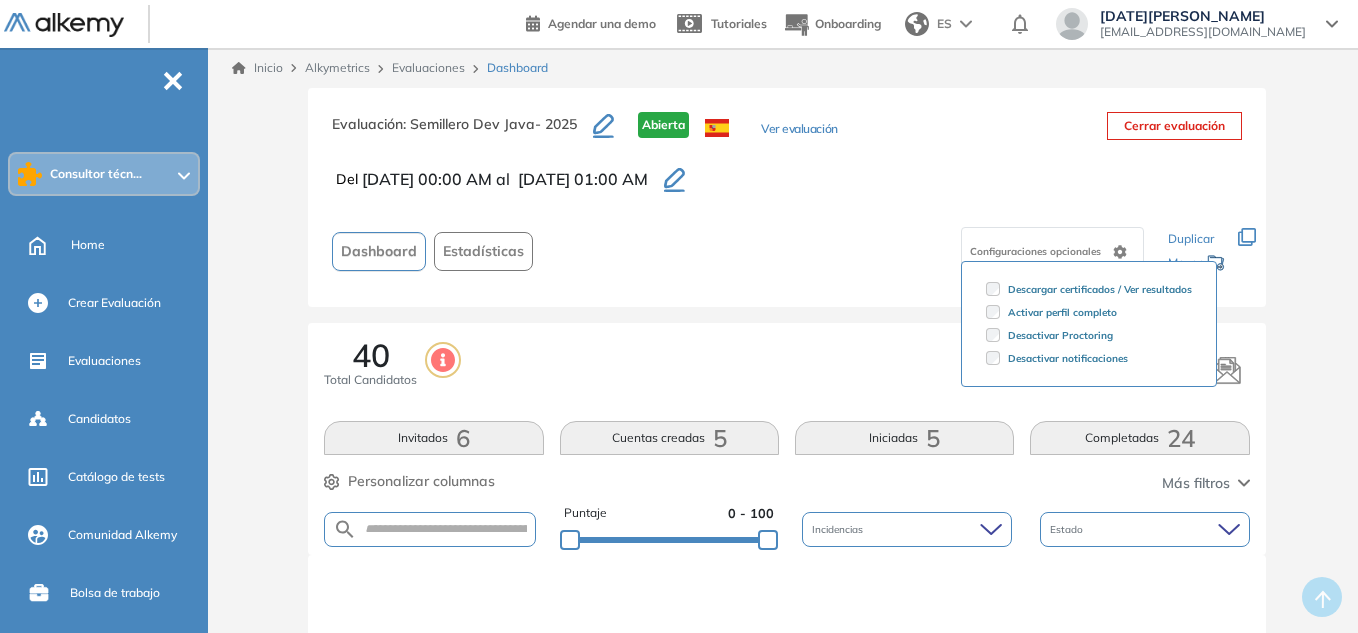 click on "Configuraciones opcionales" at bounding box center (1037, 251) 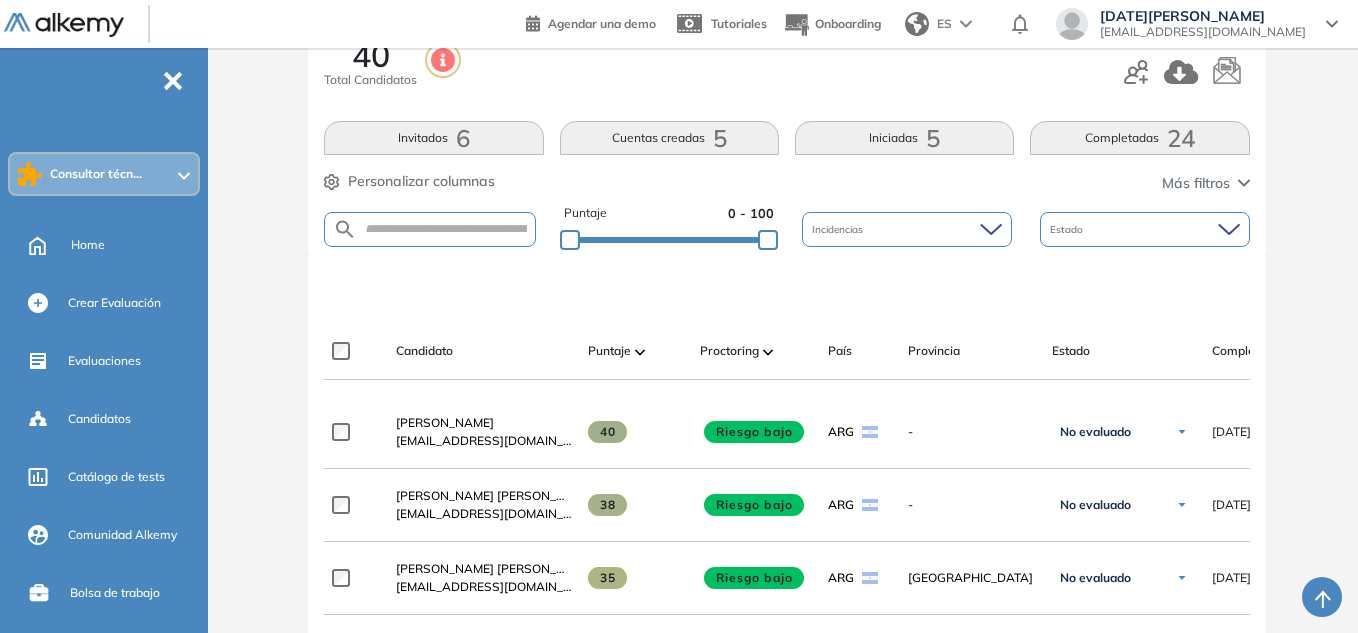 click on "Estado" at bounding box center (1145, 229) 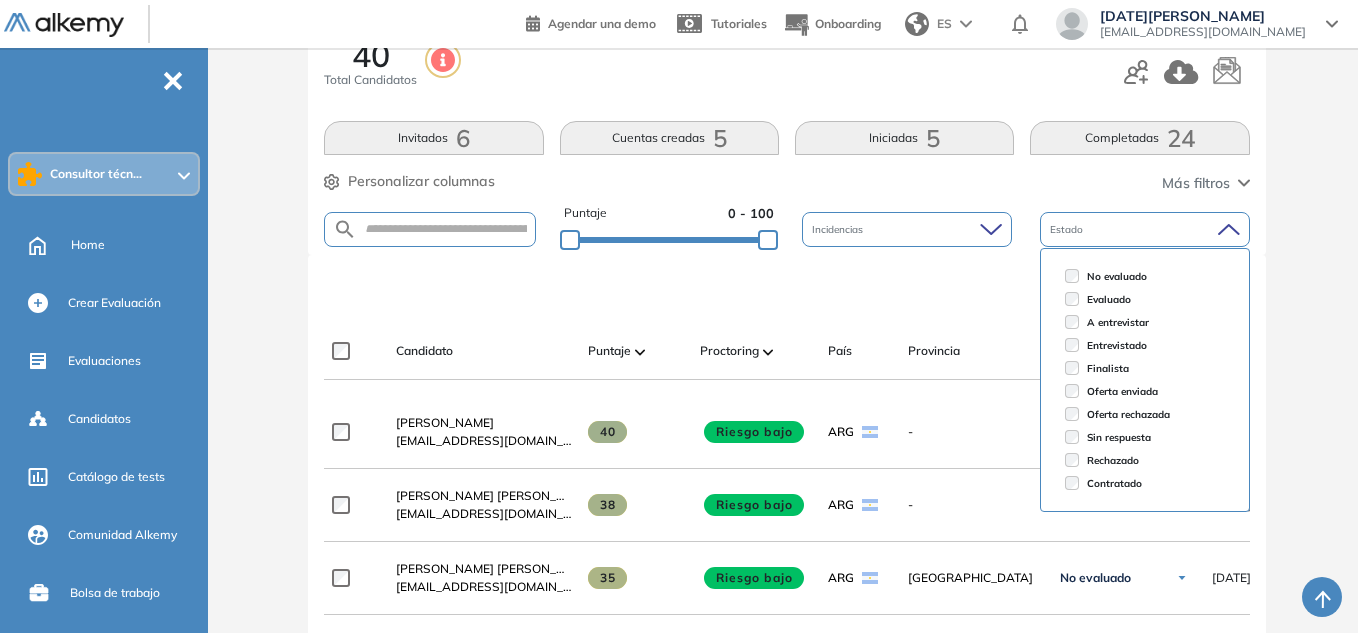 click on "Estado" at bounding box center (1145, 229) 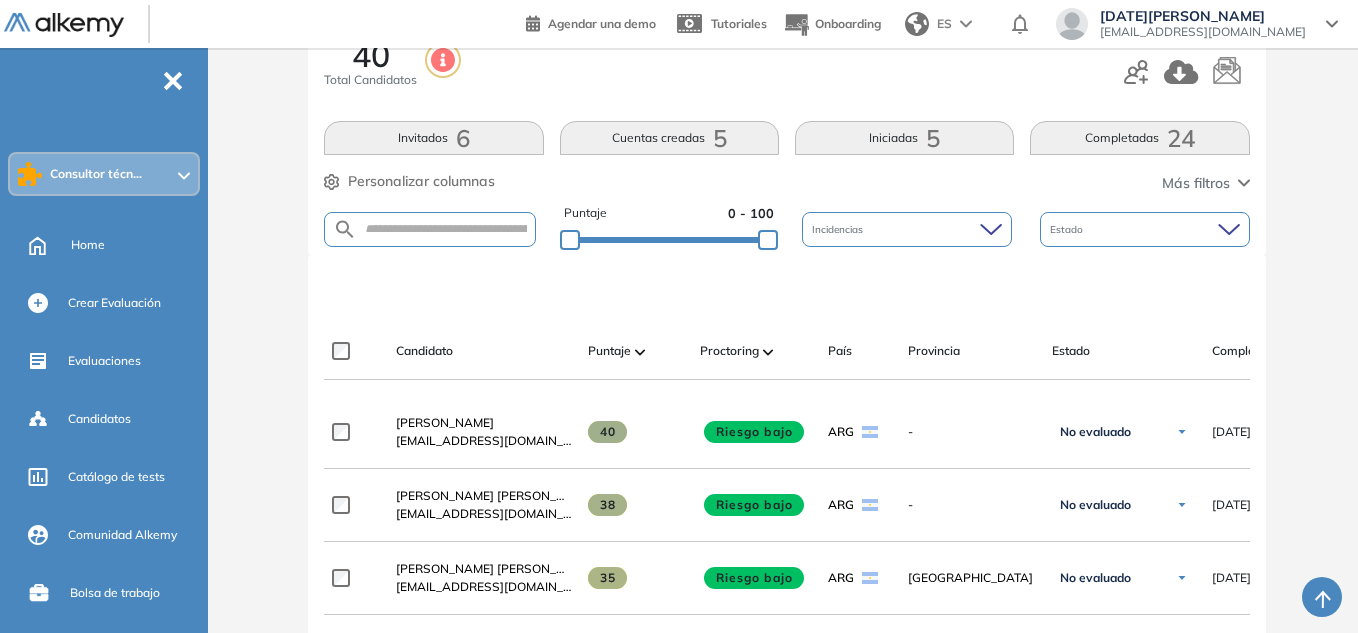 click on "Puntaje 0 - 100 Incidencias Estado" at bounding box center (786, 229) 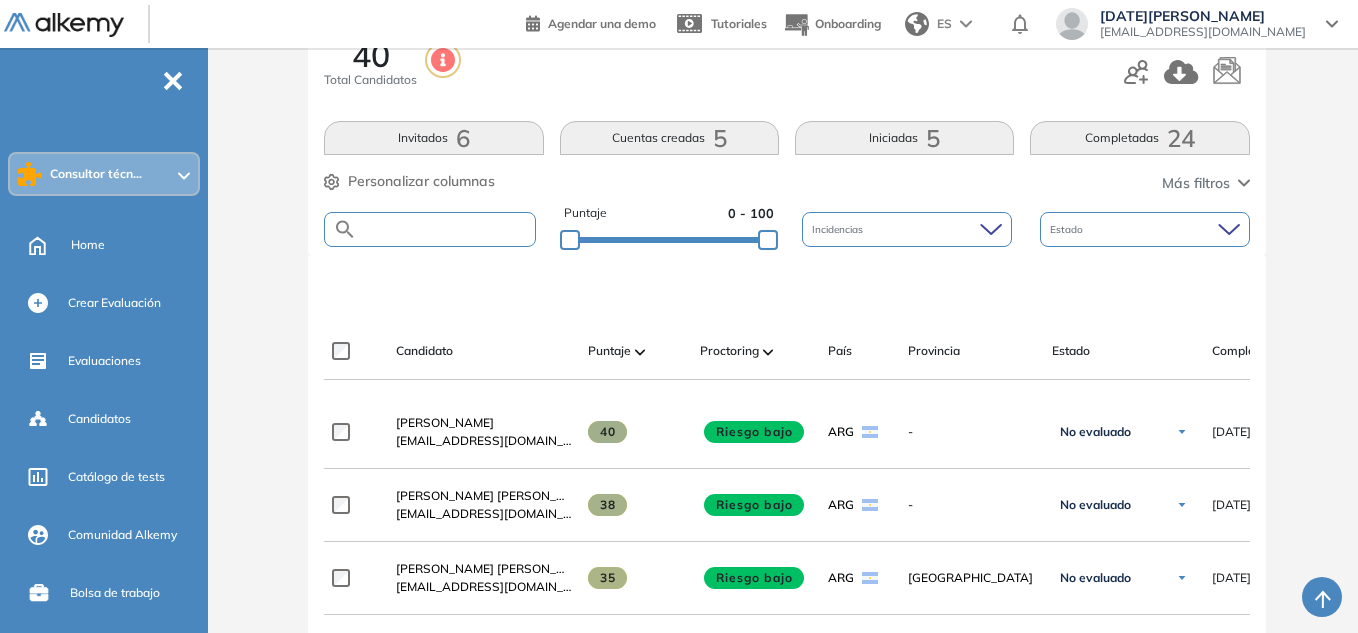 drag, startPoint x: 406, startPoint y: 225, endPoint x: 396, endPoint y: 223, distance: 10.198039 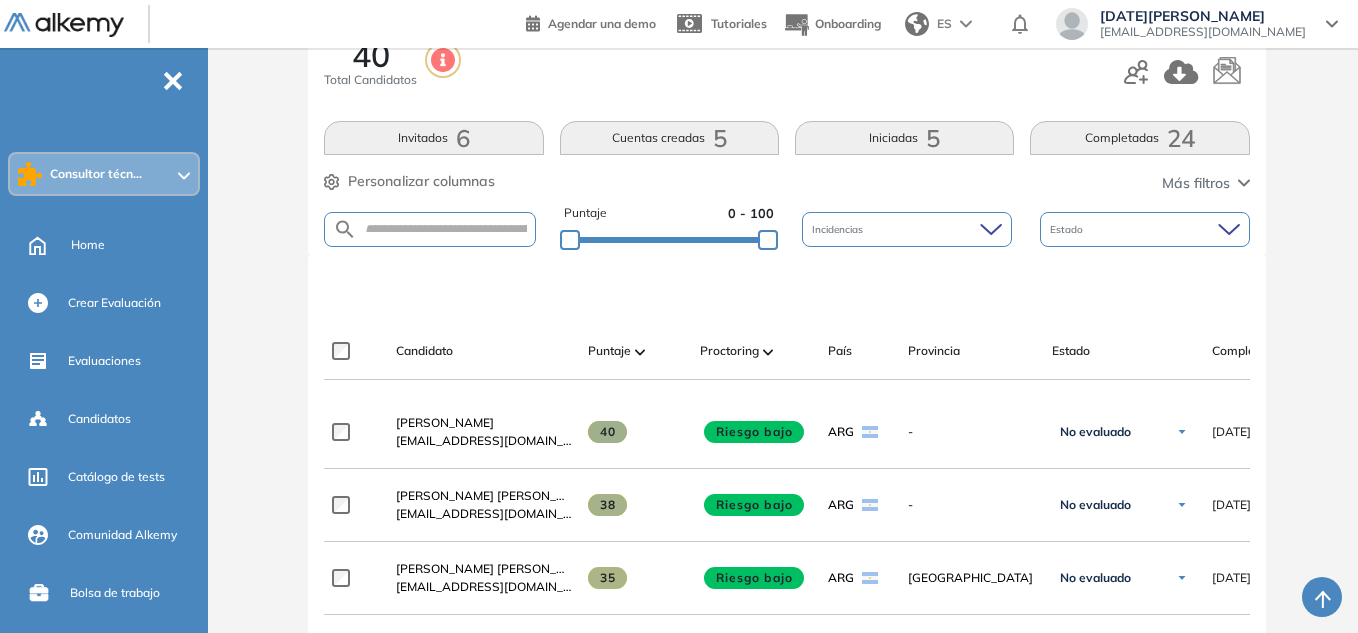 drag, startPoint x: 372, startPoint y: 210, endPoint x: 379, endPoint y: 222, distance: 13.892444 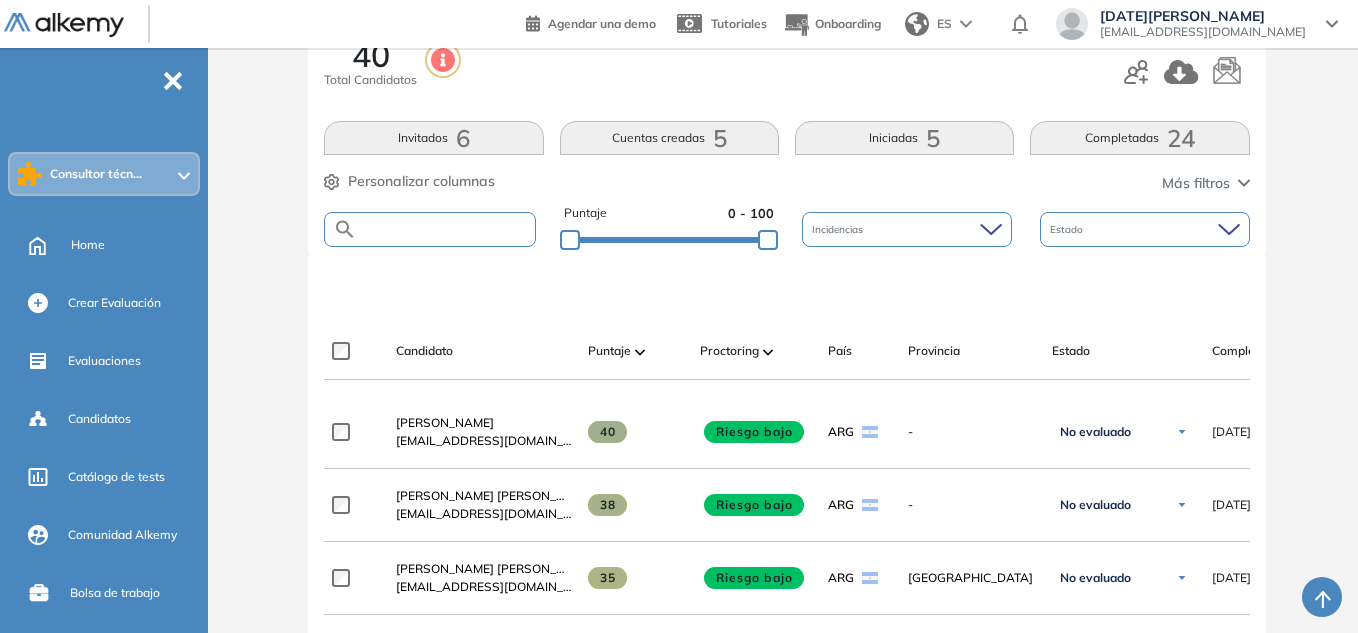 click at bounding box center [445, 229] 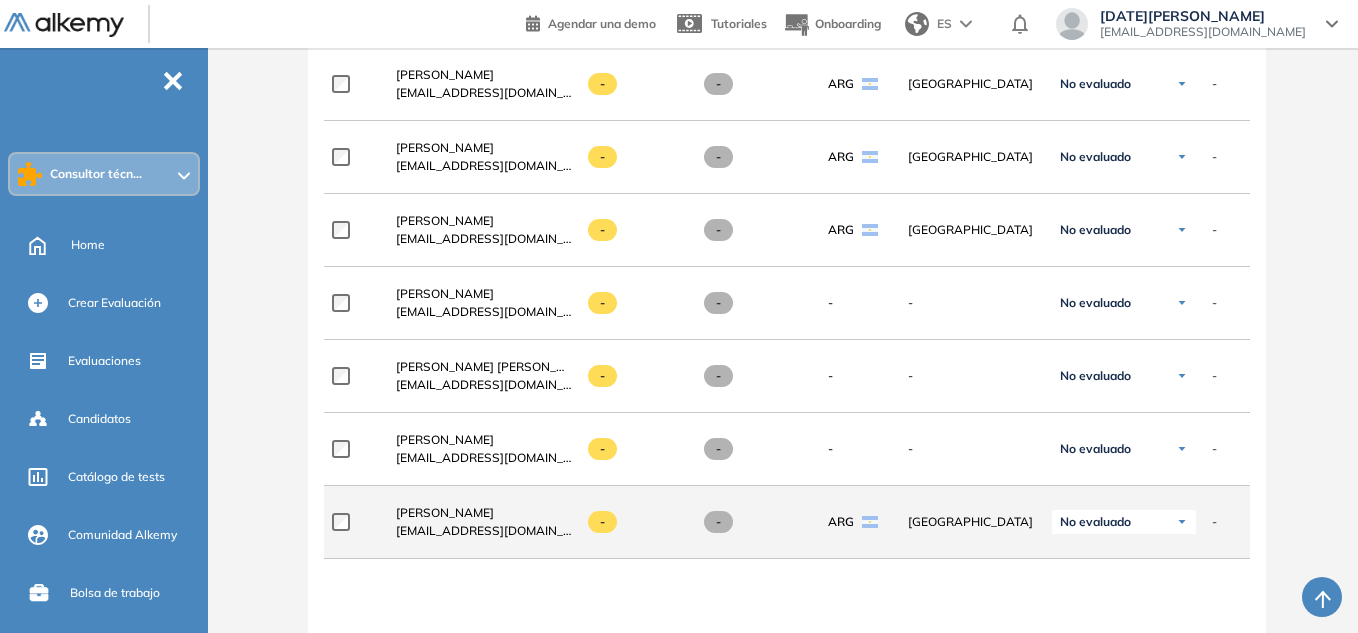 scroll, scrollTop: 2300, scrollLeft: 0, axis: vertical 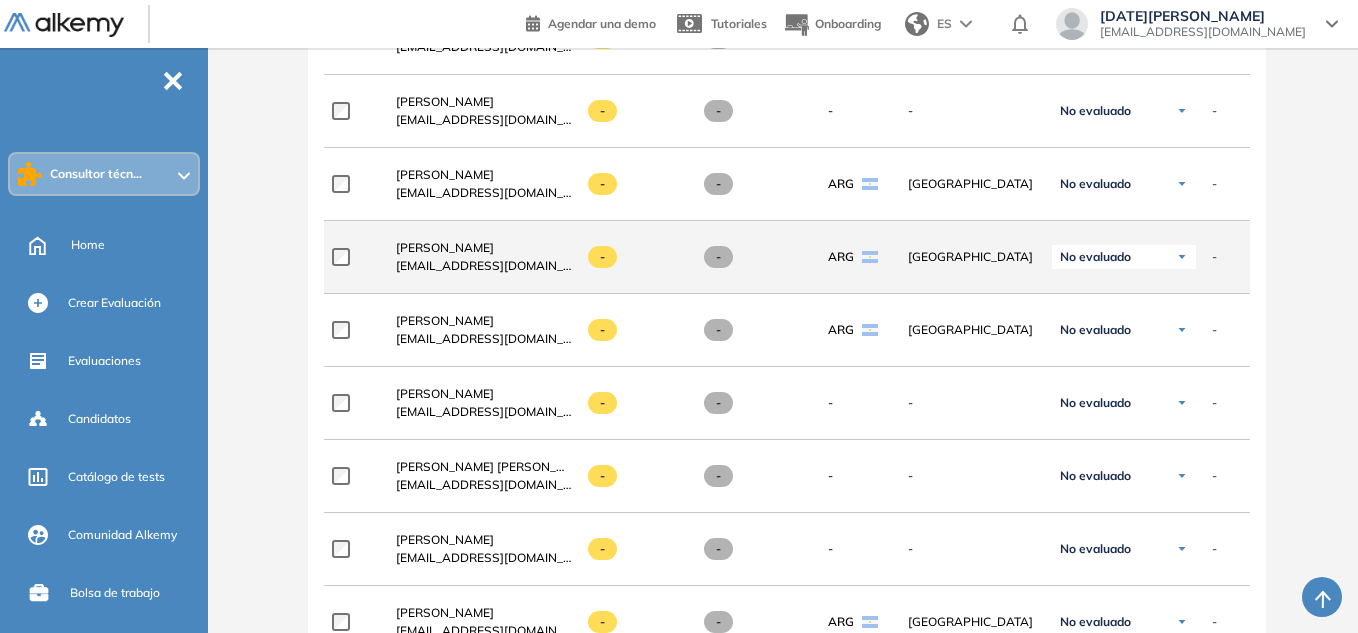 click on "agusdisanto99@gmail.com" at bounding box center [484, 266] 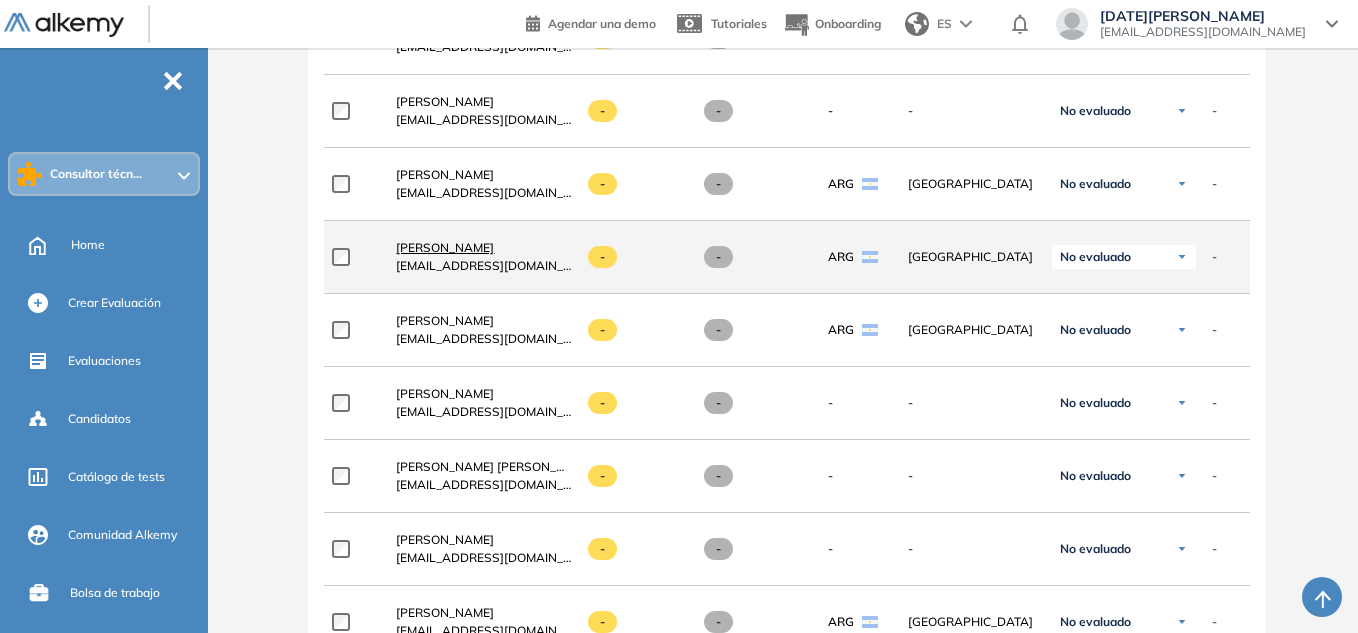 click on "Agus Di Santo" at bounding box center (445, 247) 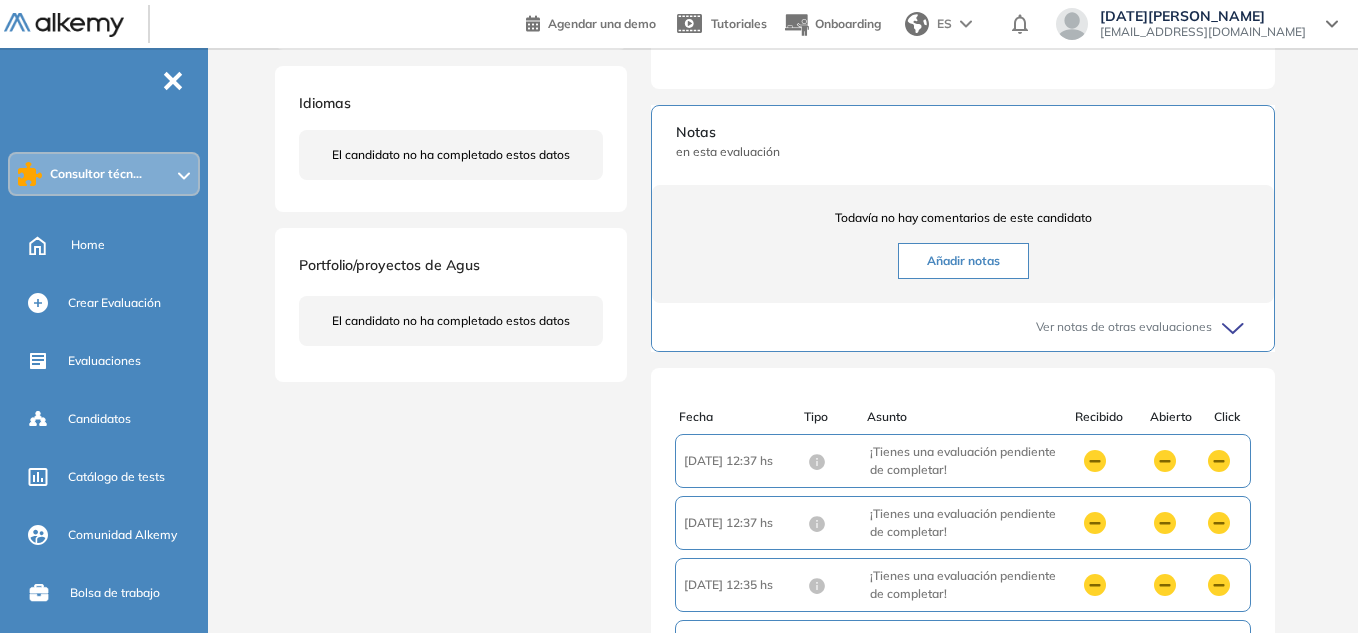 scroll, scrollTop: 700, scrollLeft: 0, axis: vertical 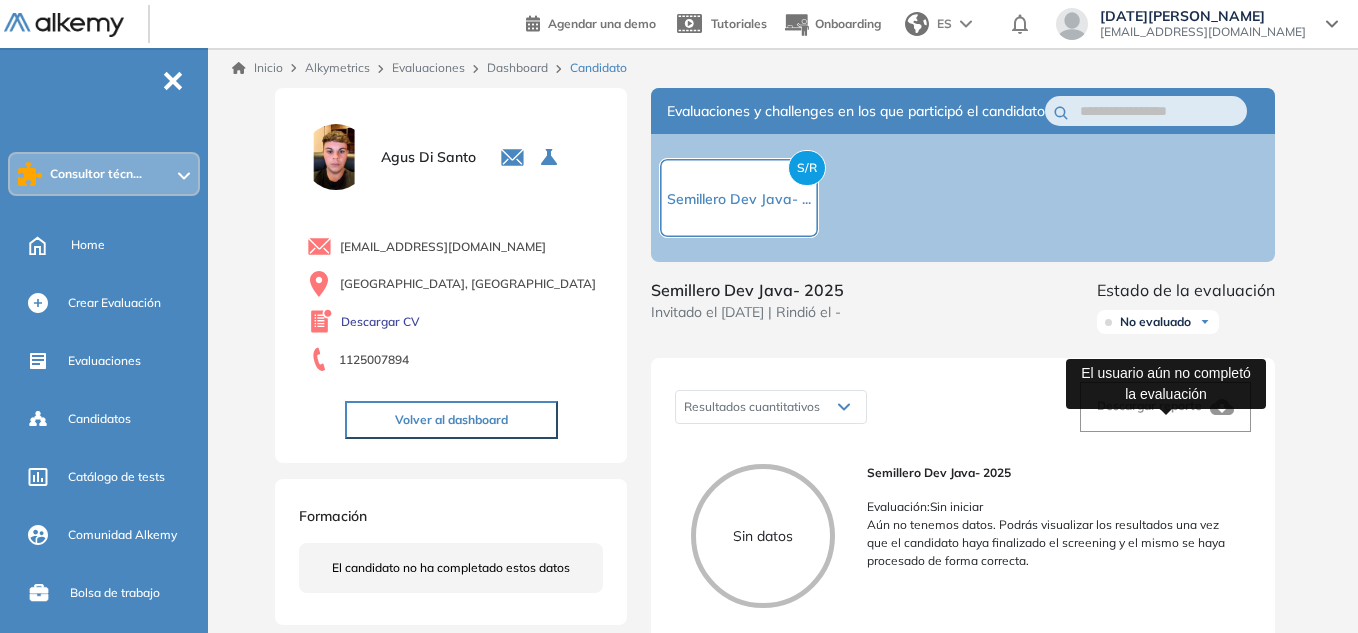 click on "Descargar reporte" at bounding box center [1149, 405] 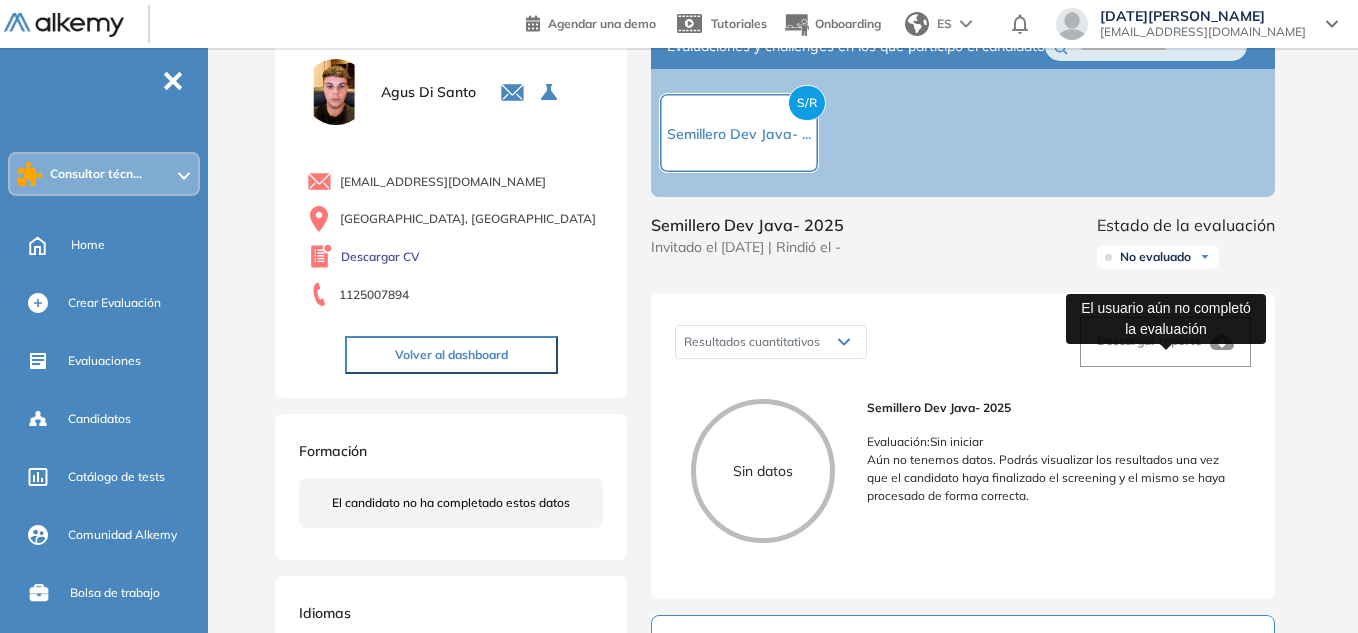 scroll, scrollTop: 100, scrollLeft: 0, axis: vertical 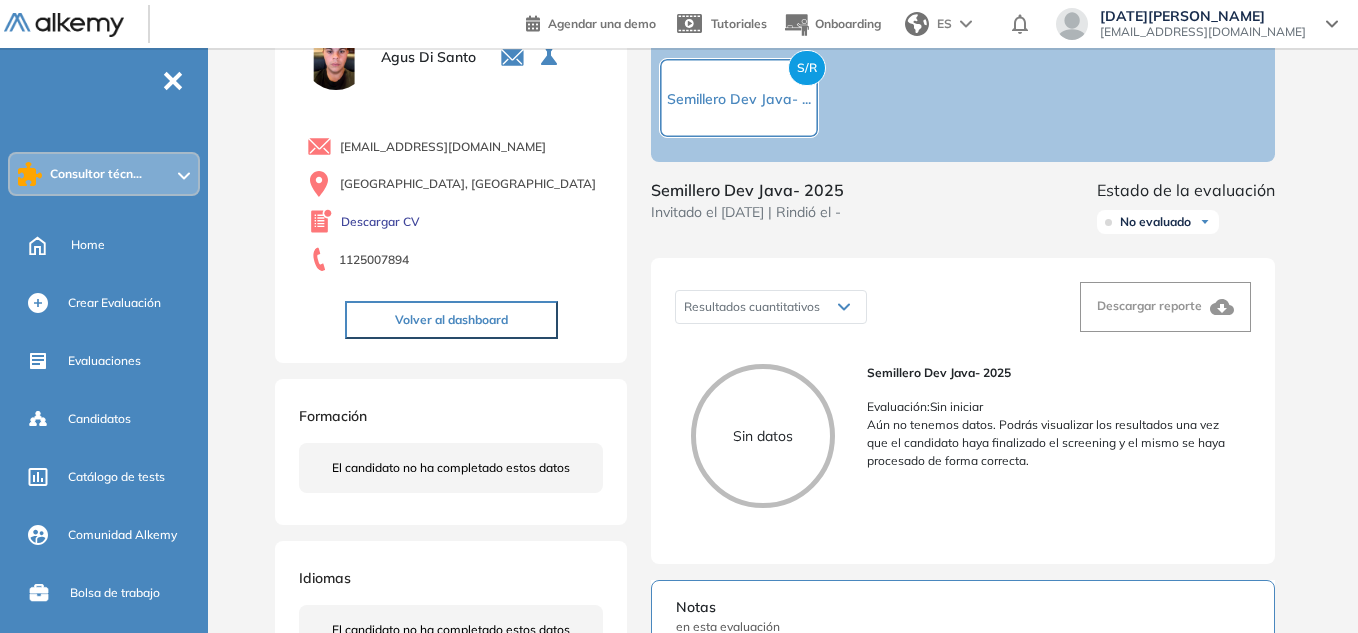 click on "Semillero Dev Java- 2025 Invitado el 18/07/2025 | Rindió el -" at bounding box center [747, 210] 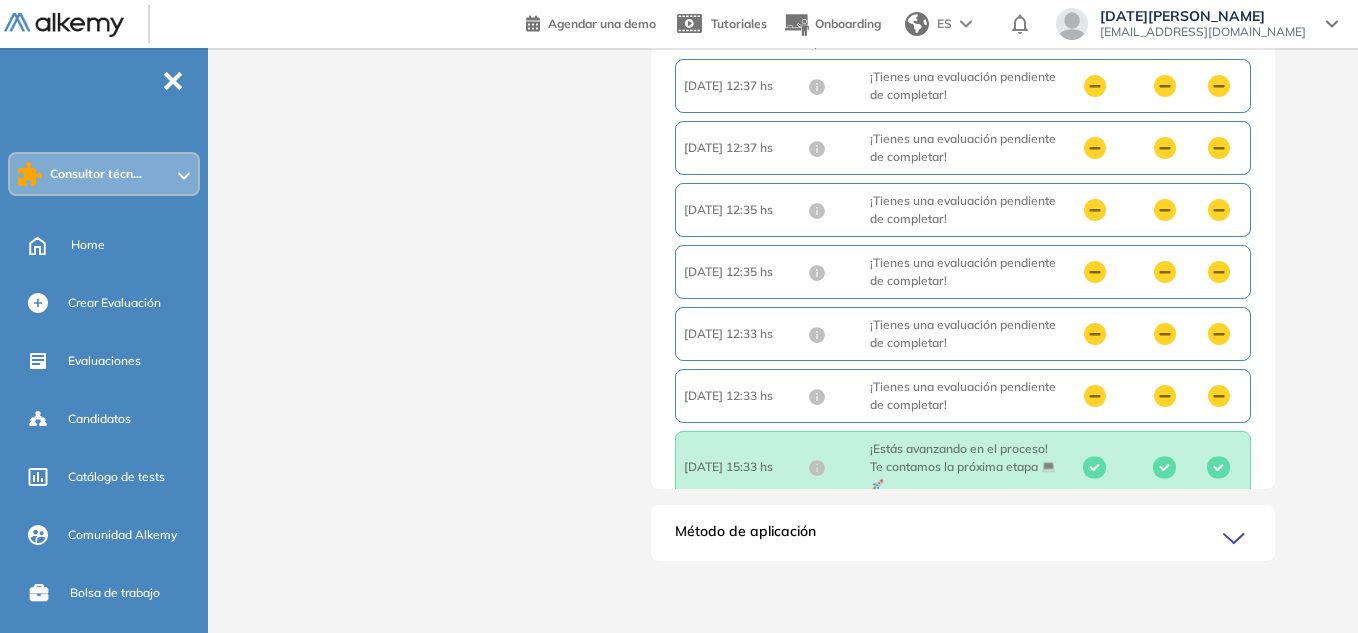 scroll, scrollTop: 970, scrollLeft: 0, axis: vertical 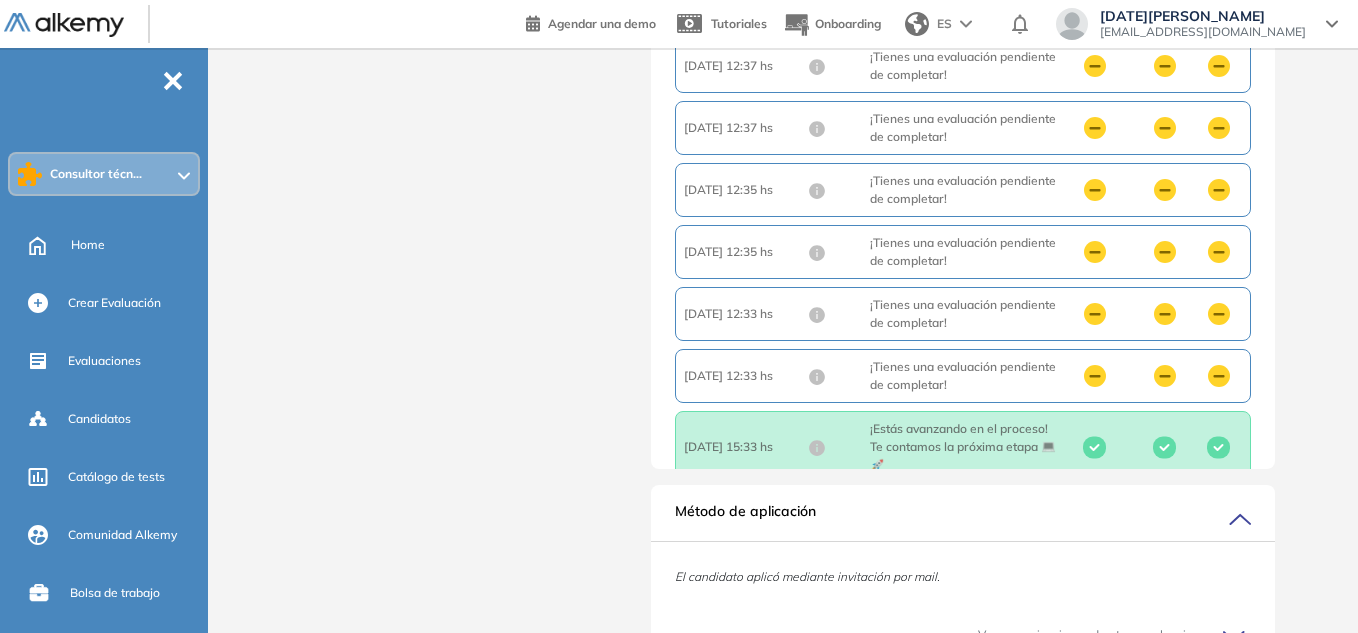 click 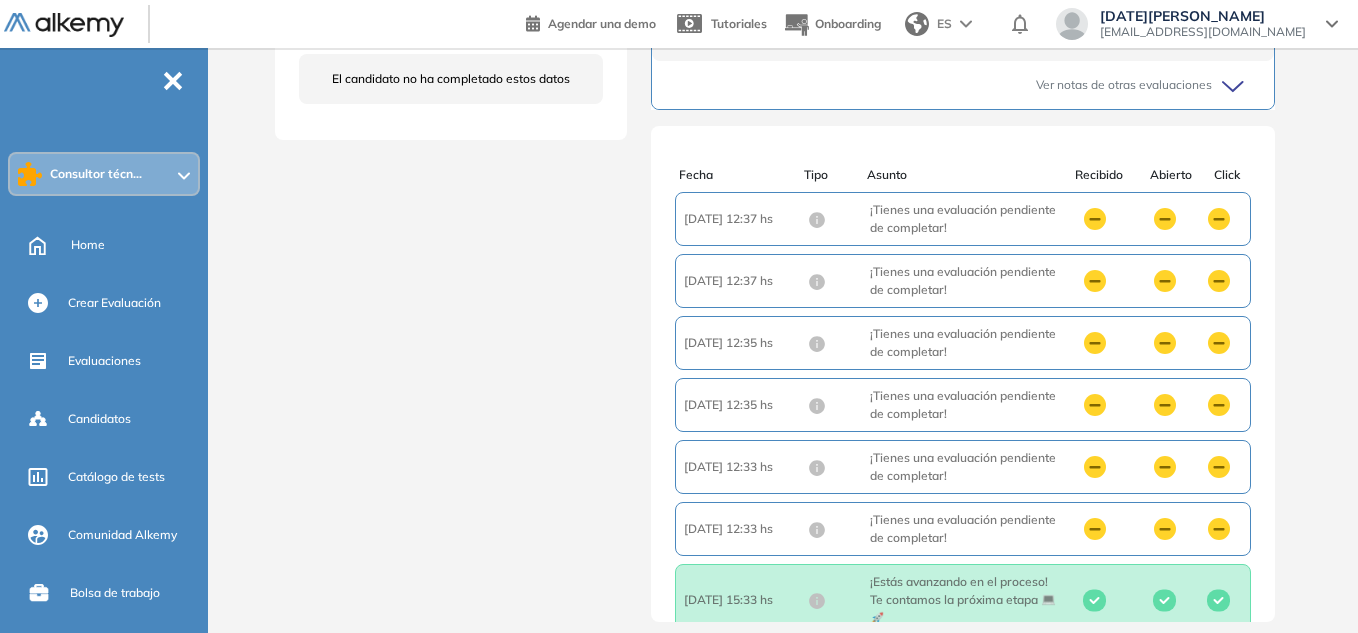scroll, scrollTop: 770, scrollLeft: 0, axis: vertical 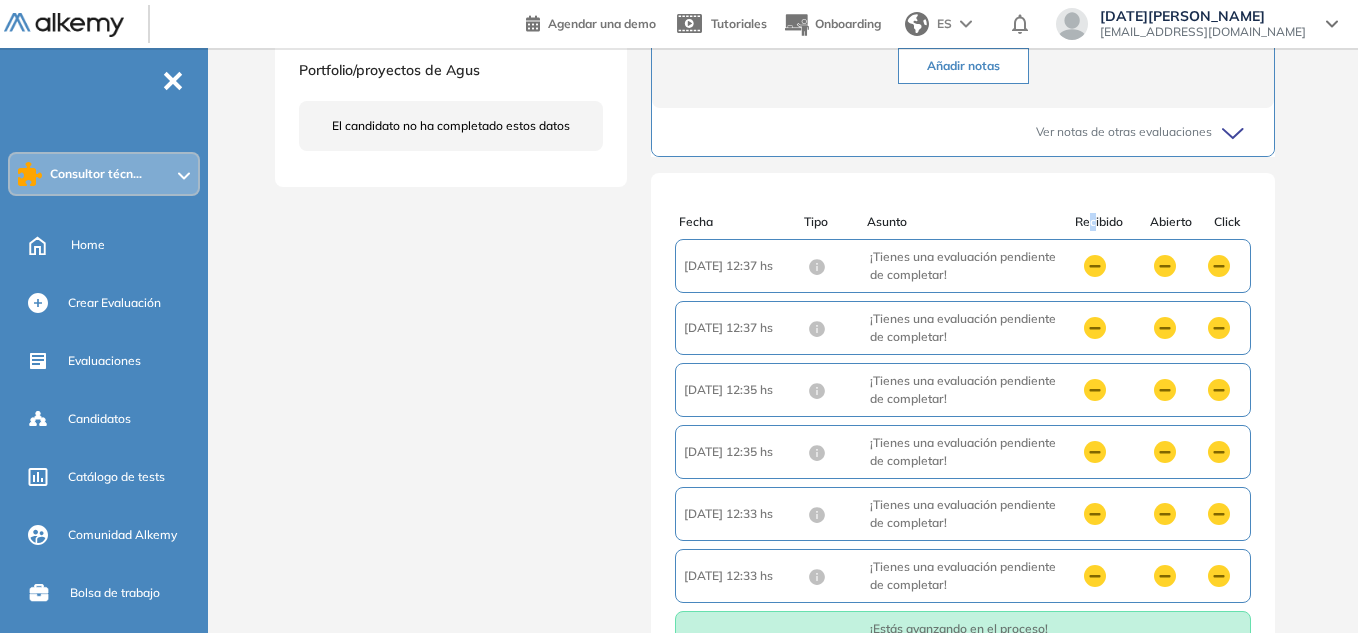 click on "Recibido" at bounding box center [1099, 222] 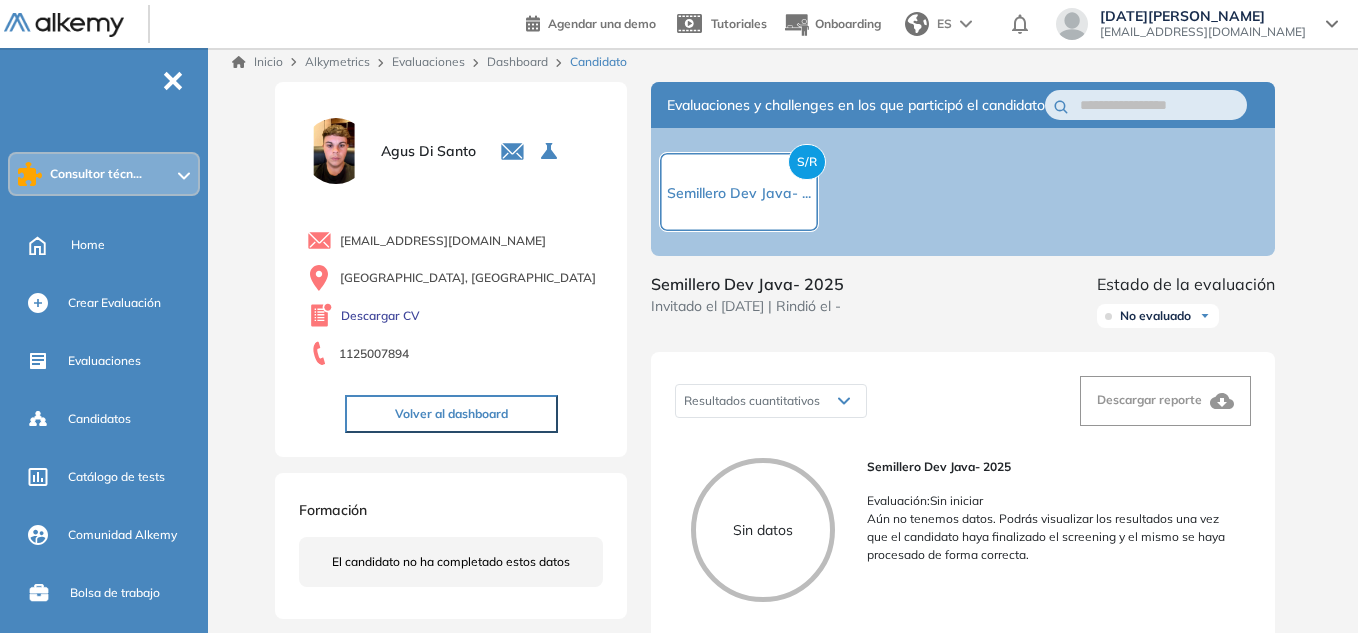 scroll, scrollTop: 0, scrollLeft: 0, axis: both 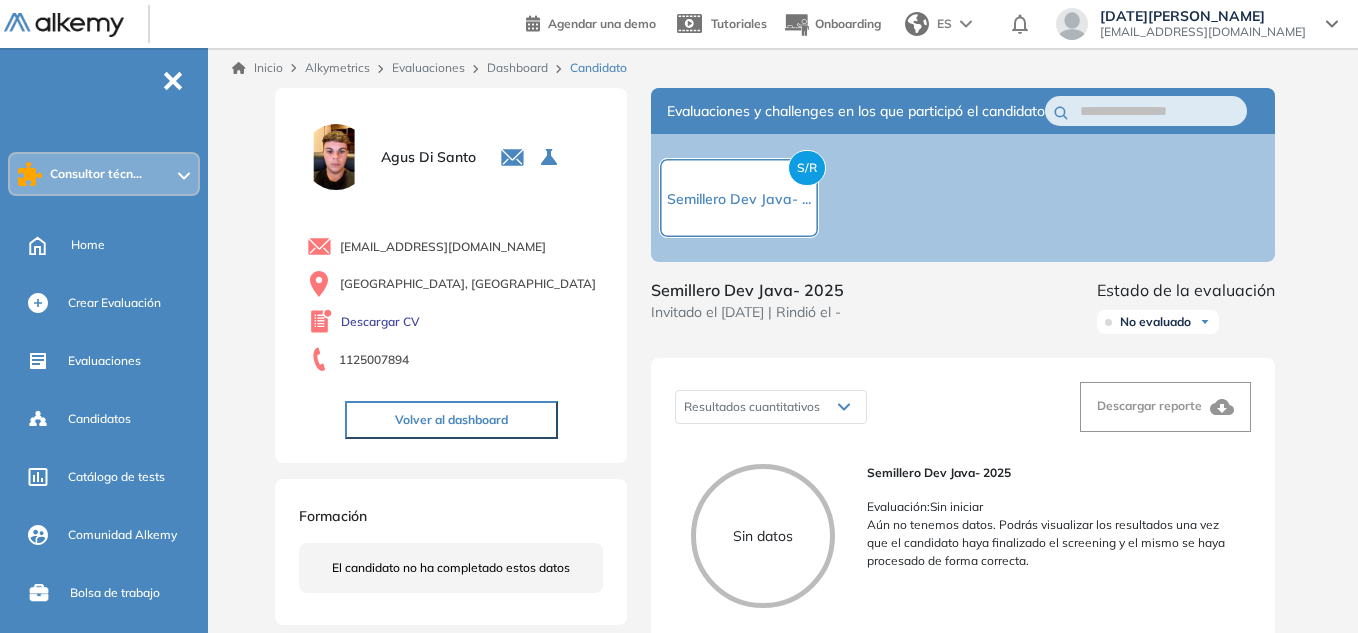 click on "Volver al dashboard" at bounding box center (451, 420) 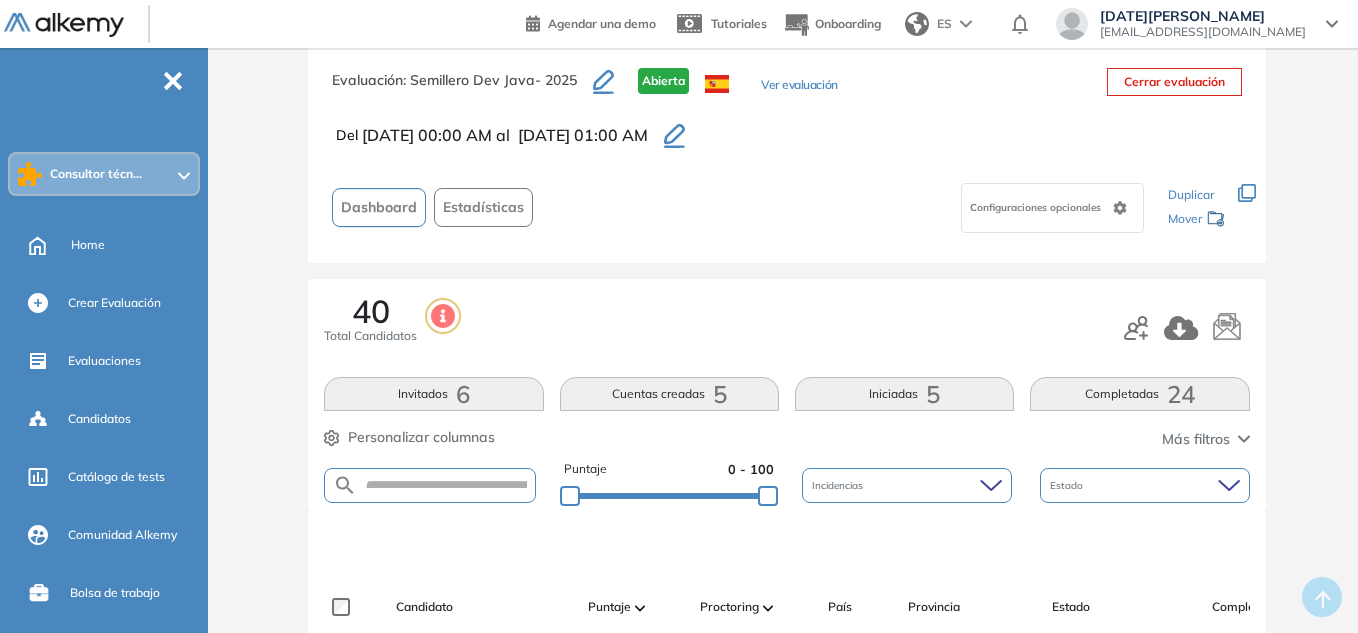 scroll, scrollTop: 0, scrollLeft: 0, axis: both 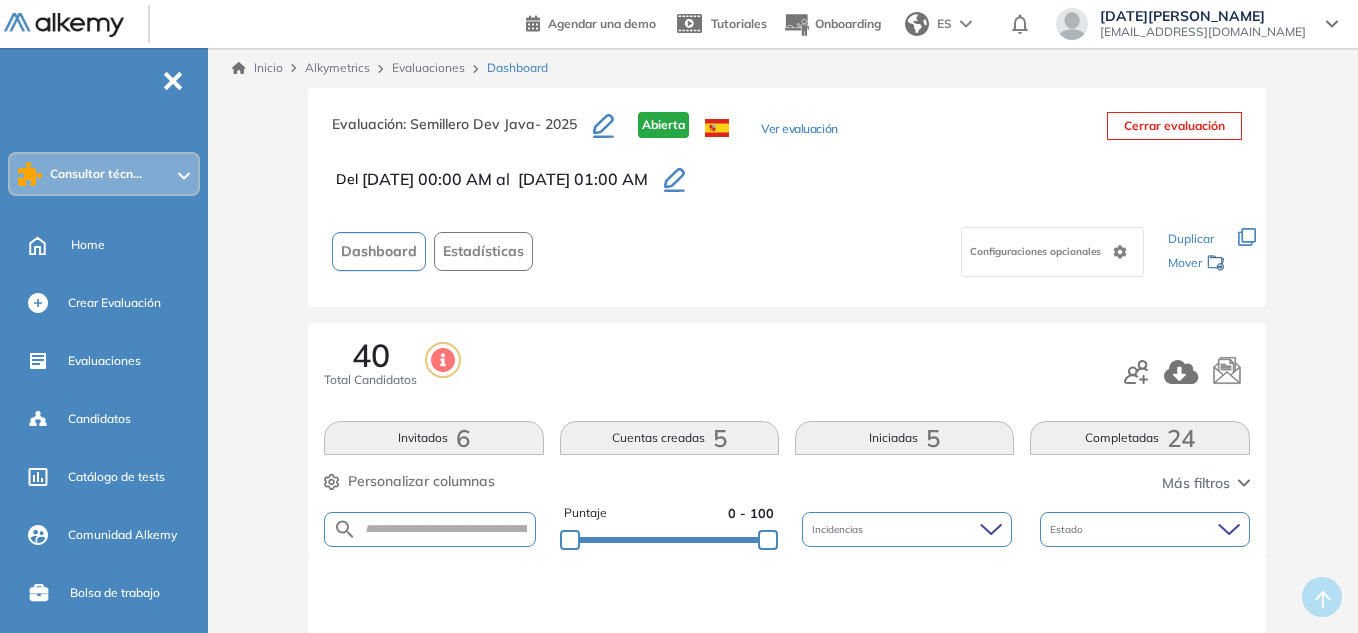 click on "Lucia Colomba lcolomba@luminaamericas.com" at bounding box center [1203, 24] 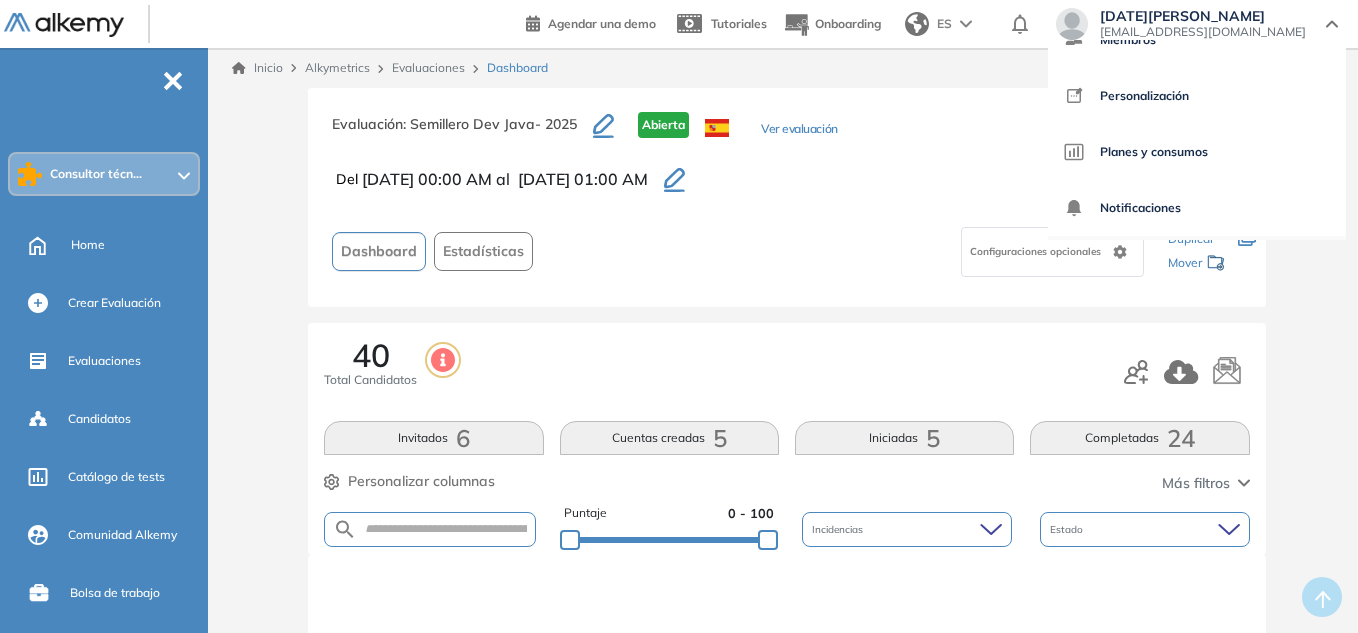 scroll, scrollTop: 208, scrollLeft: 0, axis: vertical 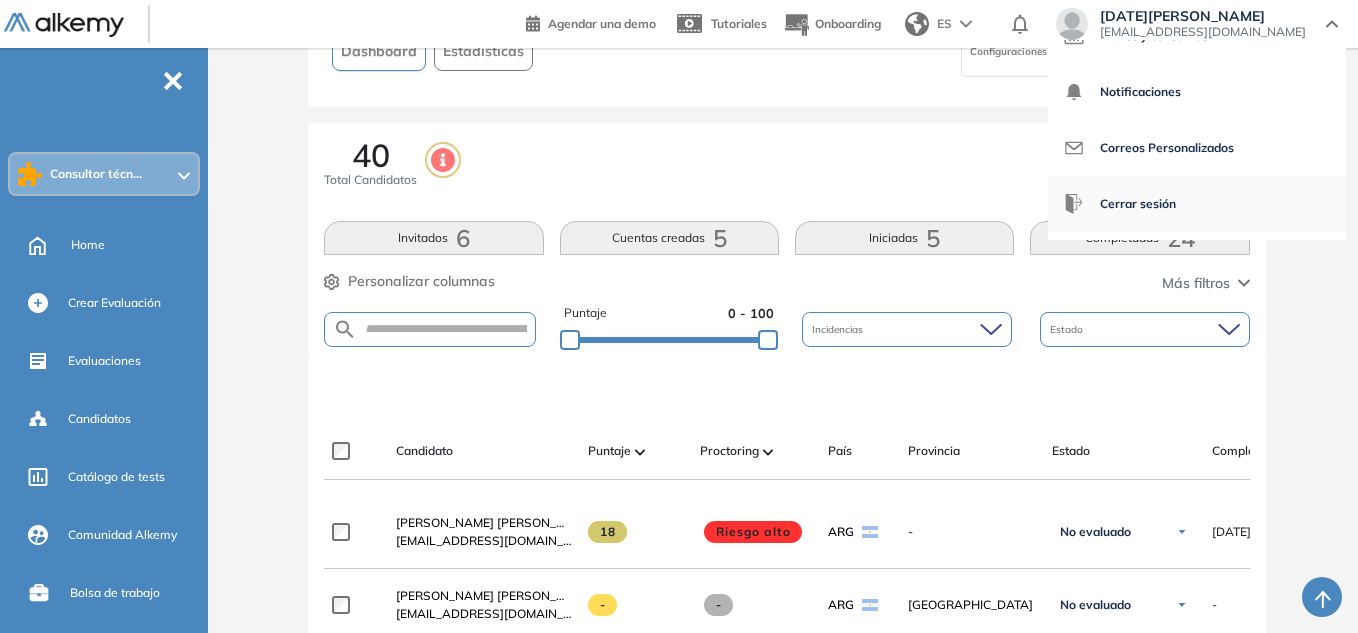 click on "Cerrar sesión" at bounding box center (1138, 204) 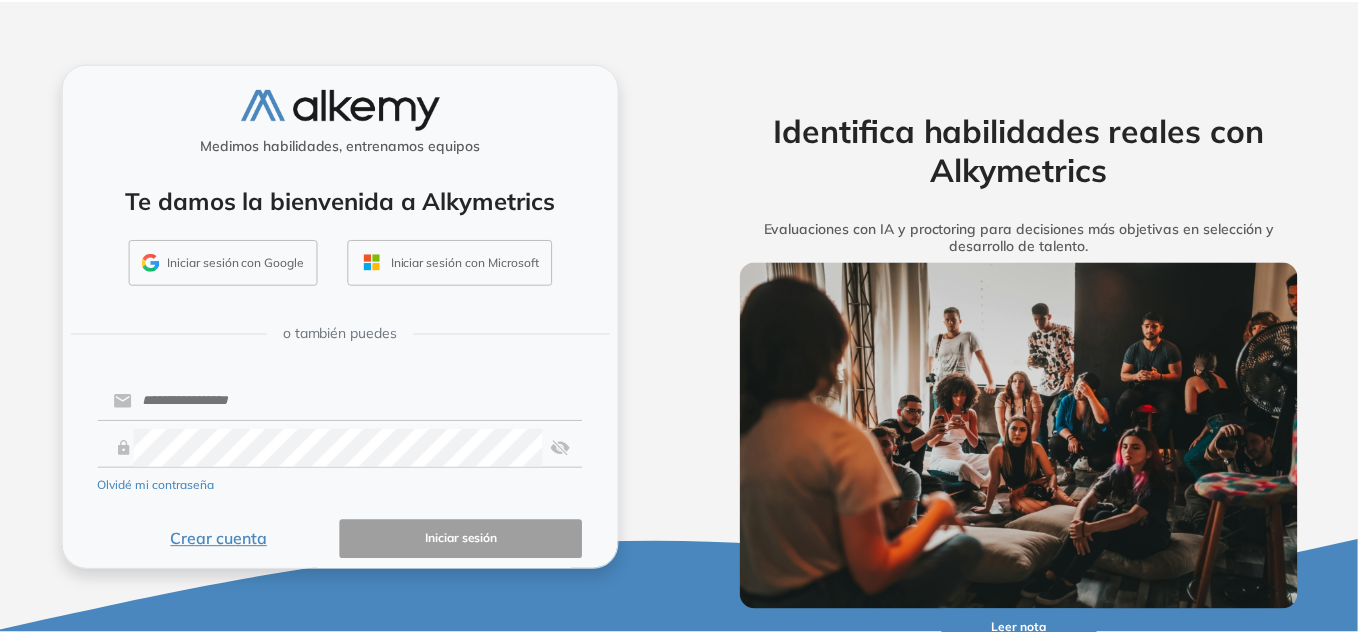 scroll, scrollTop: 0, scrollLeft: 0, axis: both 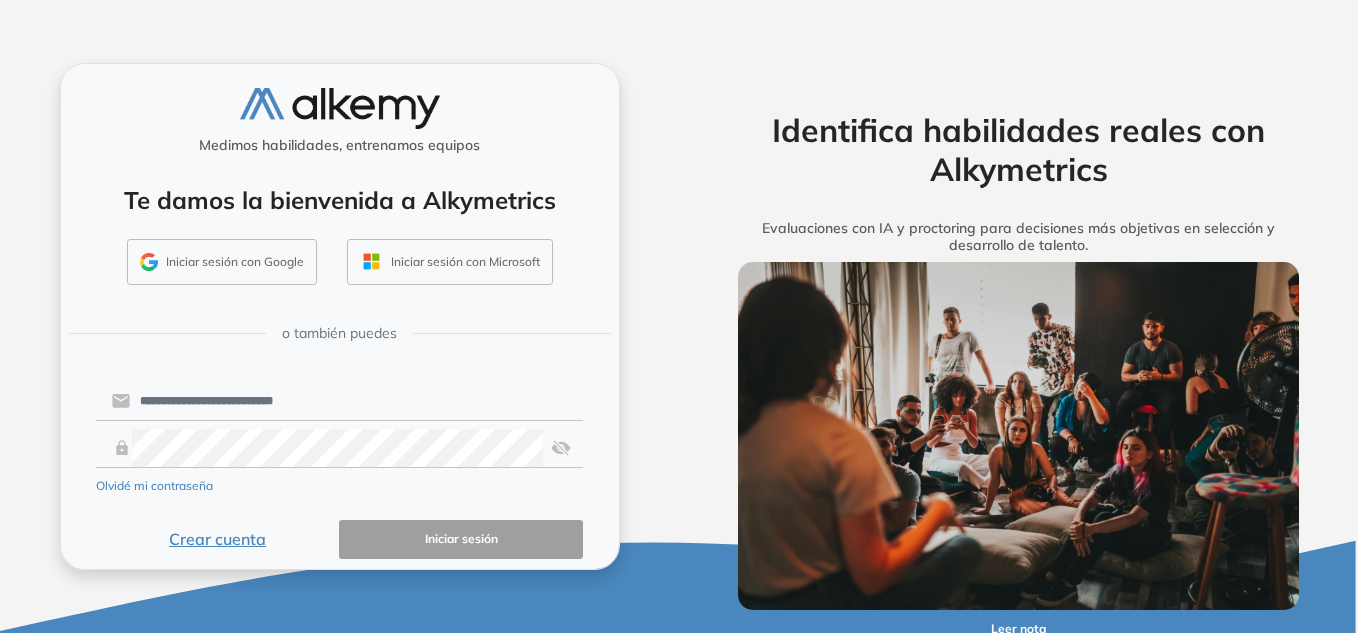 drag, startPoint x: 477, startPoint y: 378, endPoint x: 469, endPoint y: 419, distance: 41.773197 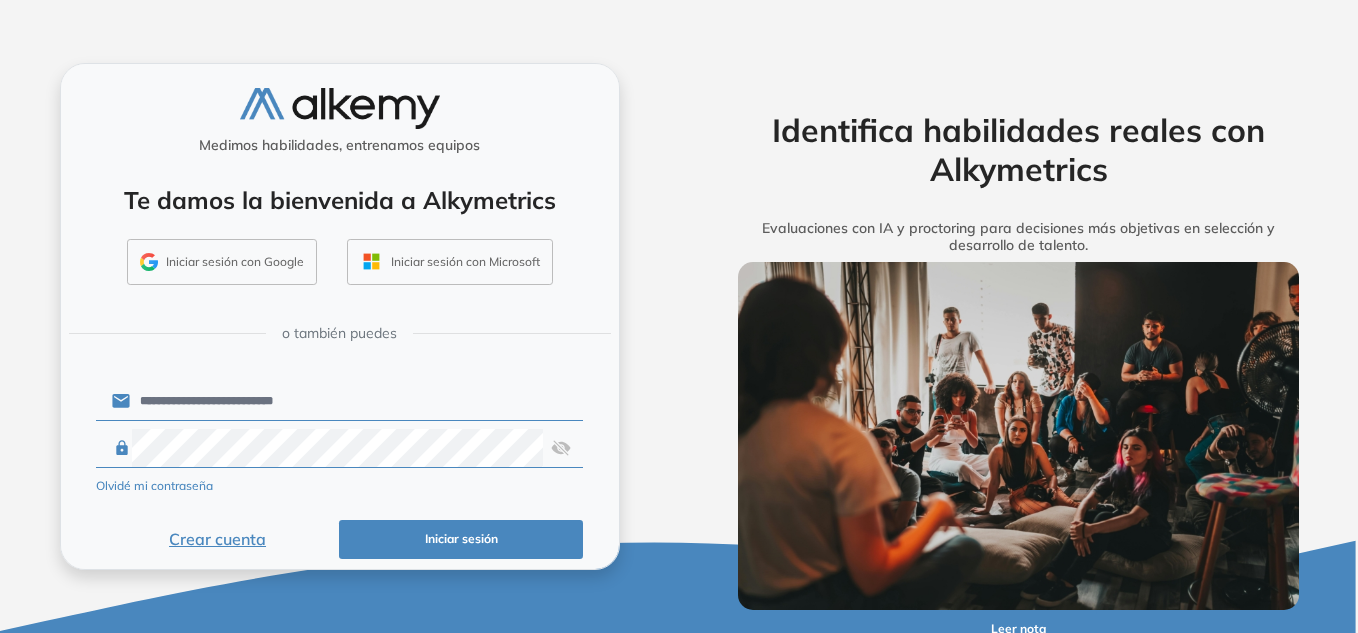 type on "**********" 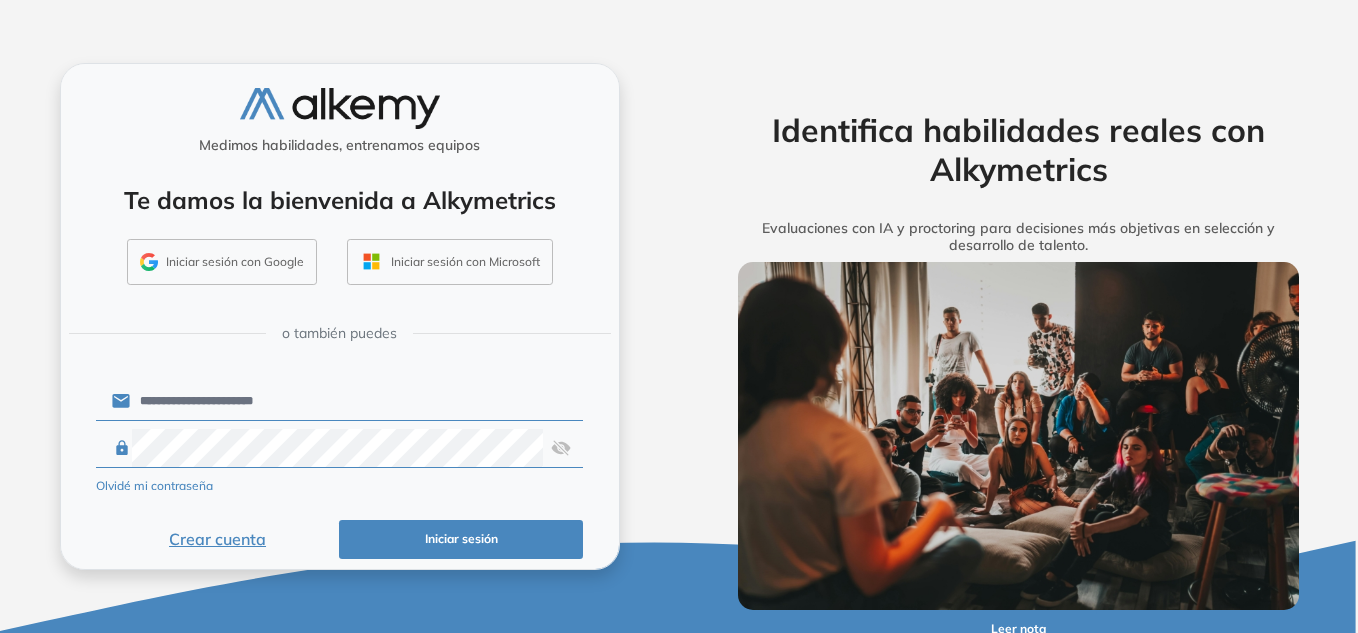 click on "Iniciar sesión" at bounding box center (461, 539) 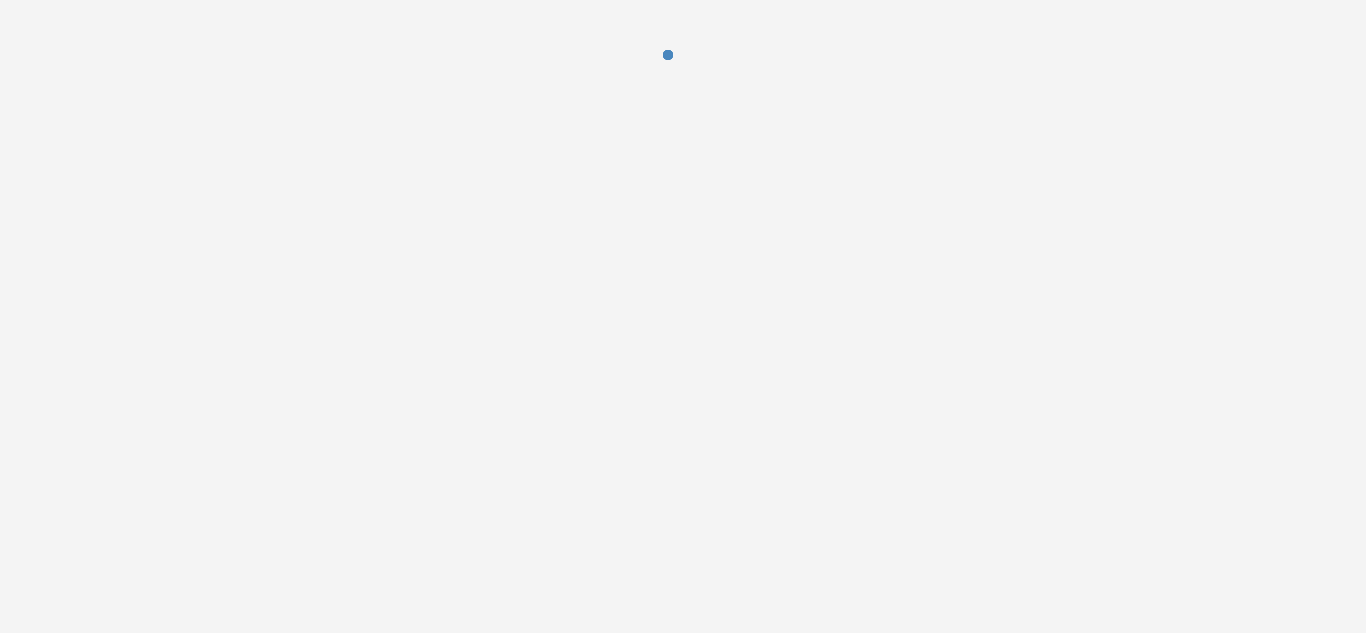 scroll, scrollTop: 0, scrollLeft: 0, axis: both 